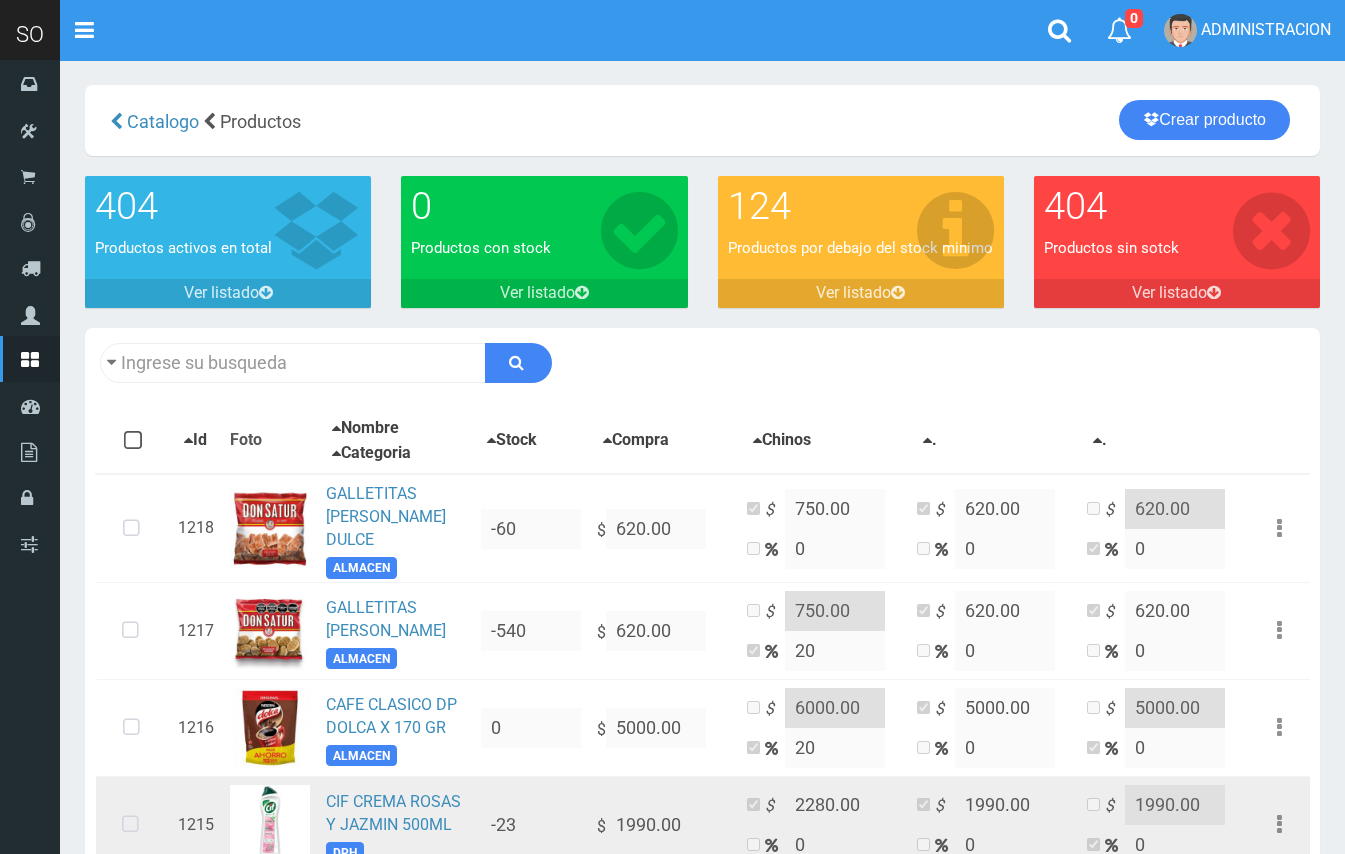 scroll, scrollTop: 0, scrollLeft: 0, axis: both 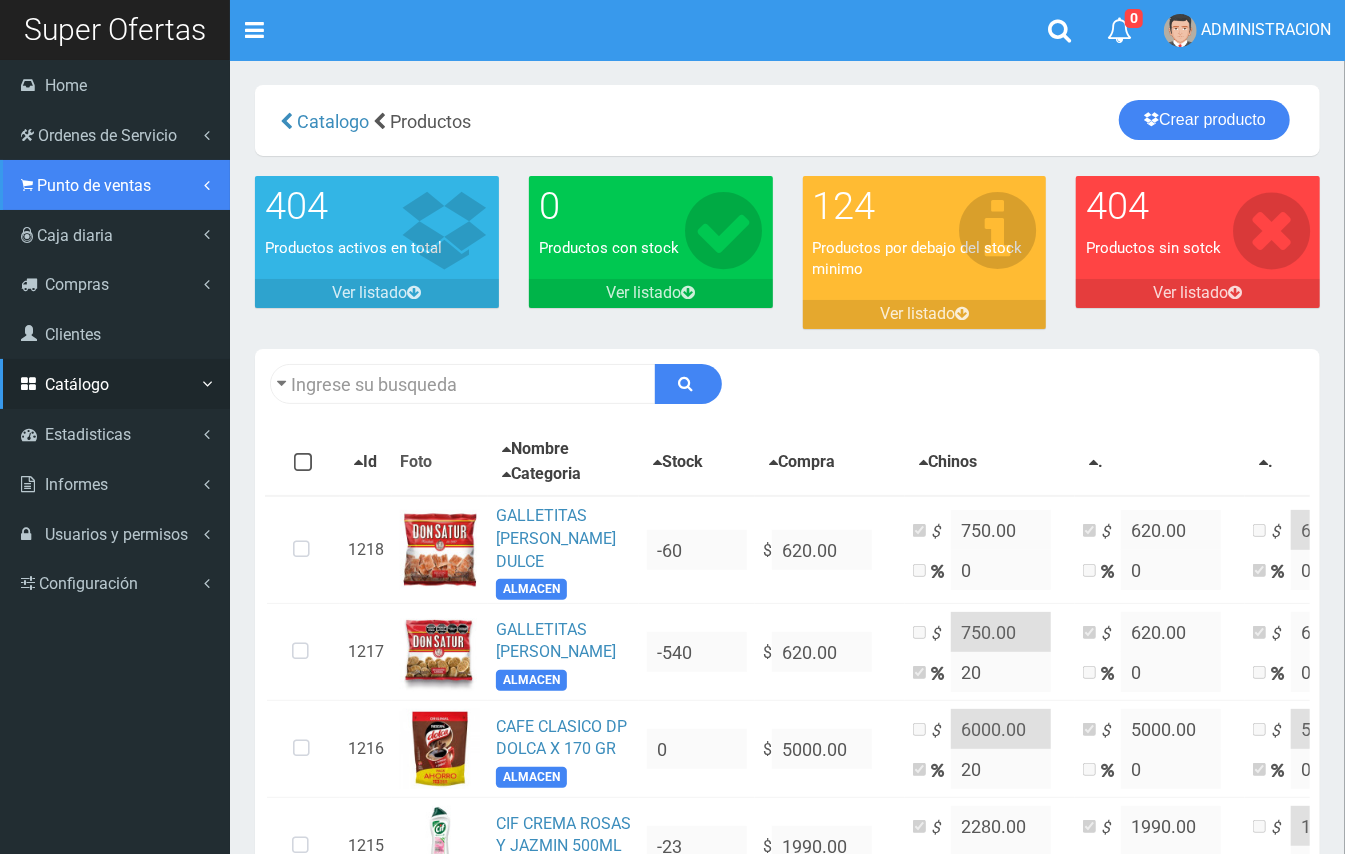 click on "Punto de ventas" at bounding box center (94, 185) 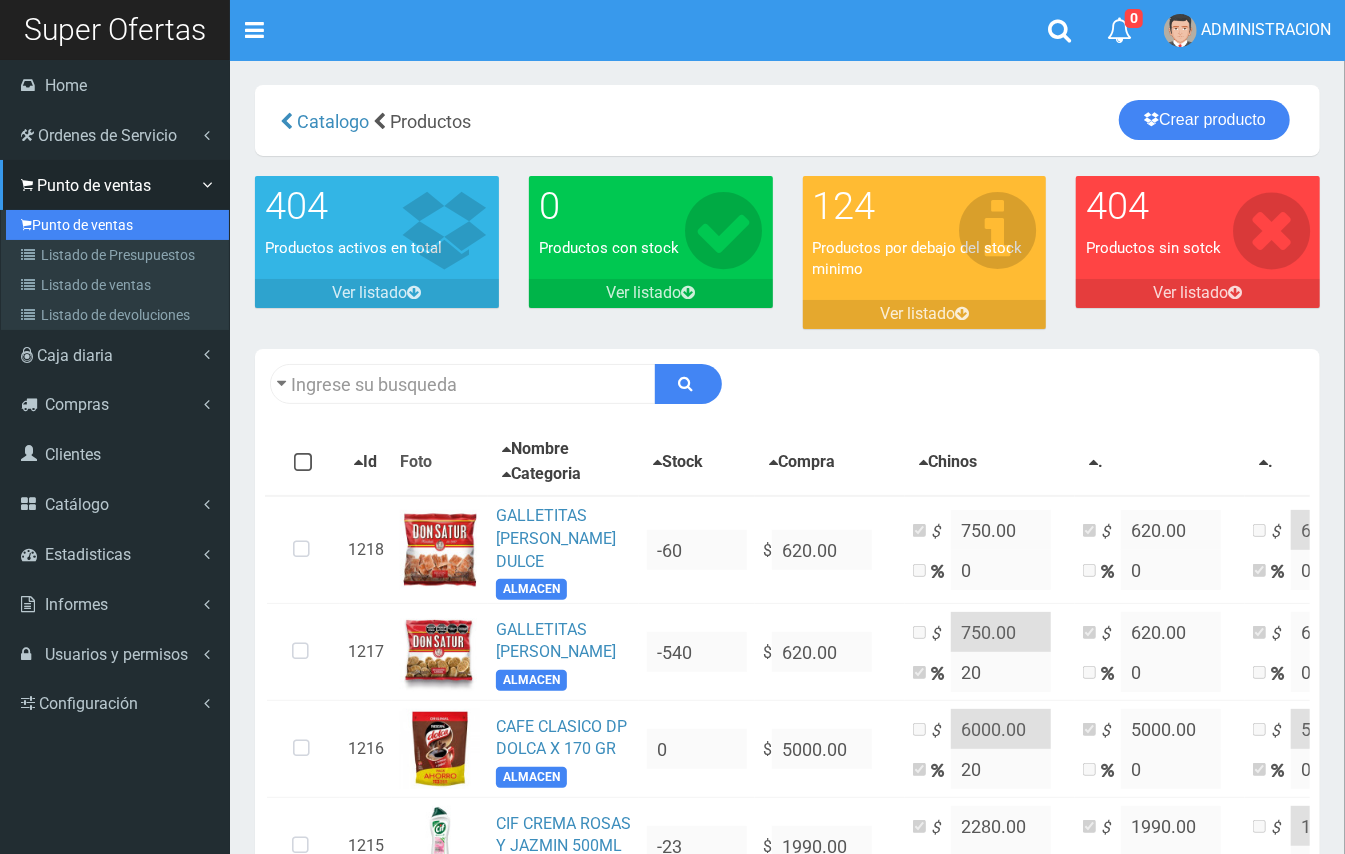 click on "Punto de ventas" at bounding box center (117, 225) 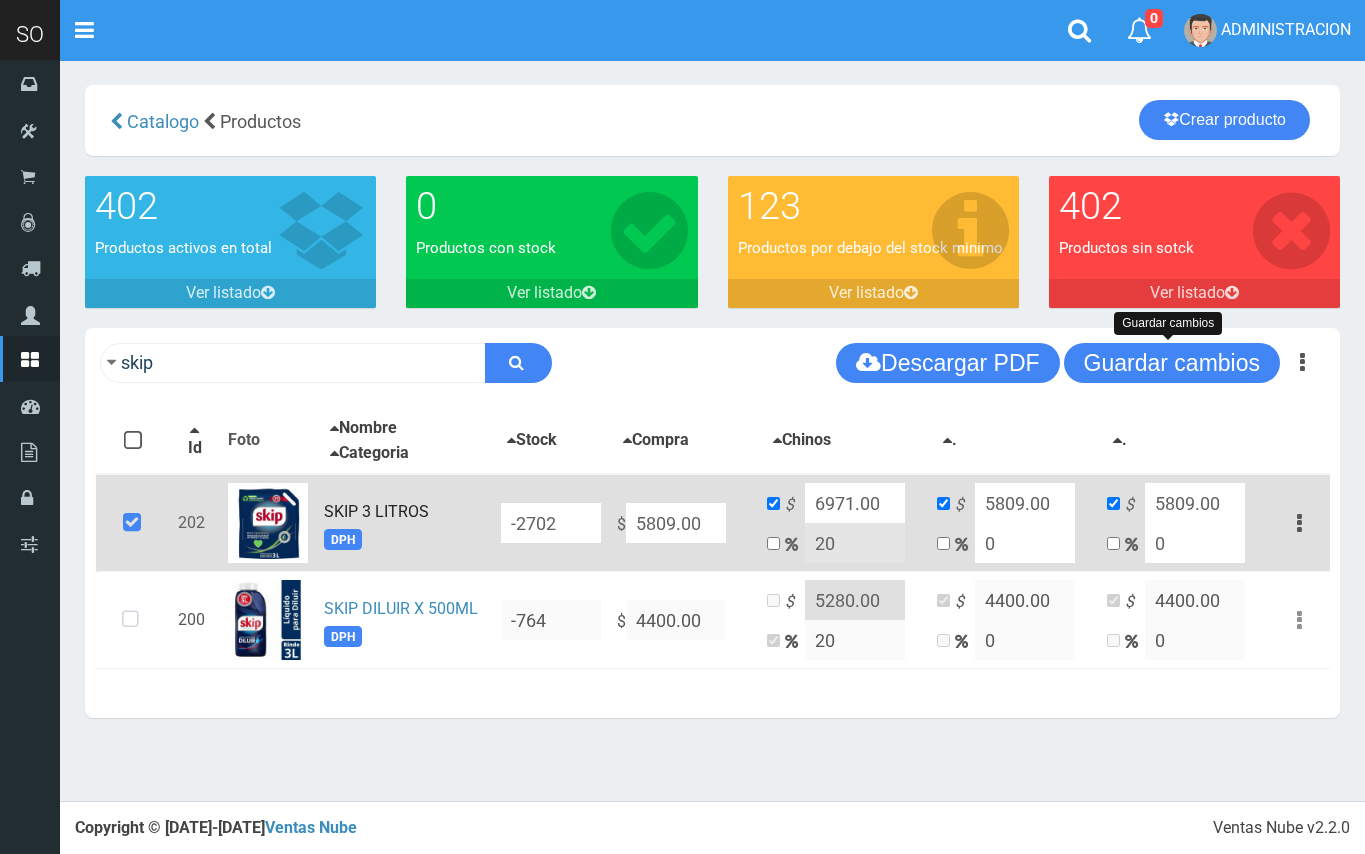 scroll, scrollTop: 0, scrollLeft: 0, axis: both 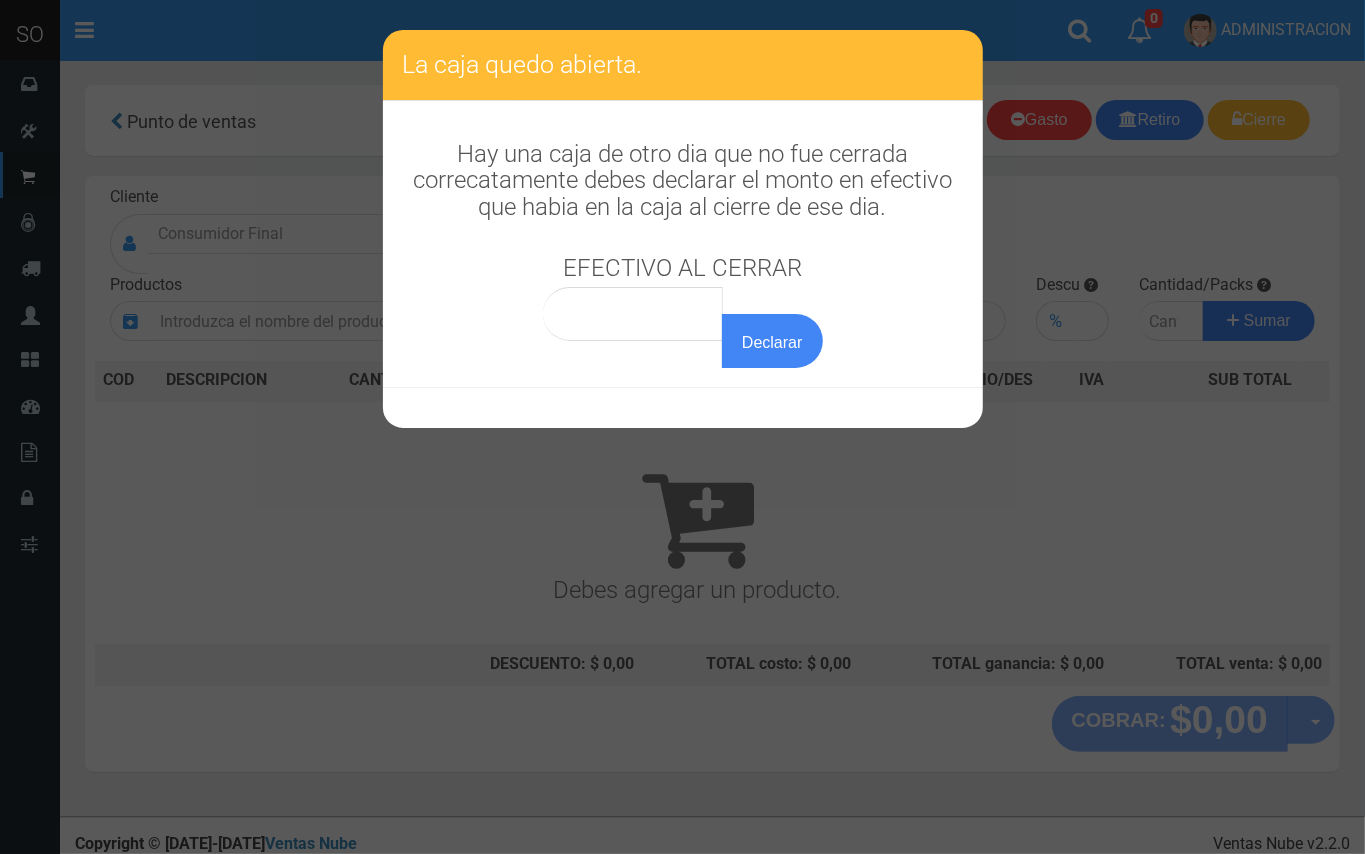 click on "Declarar" at bounding box center [683, 327] 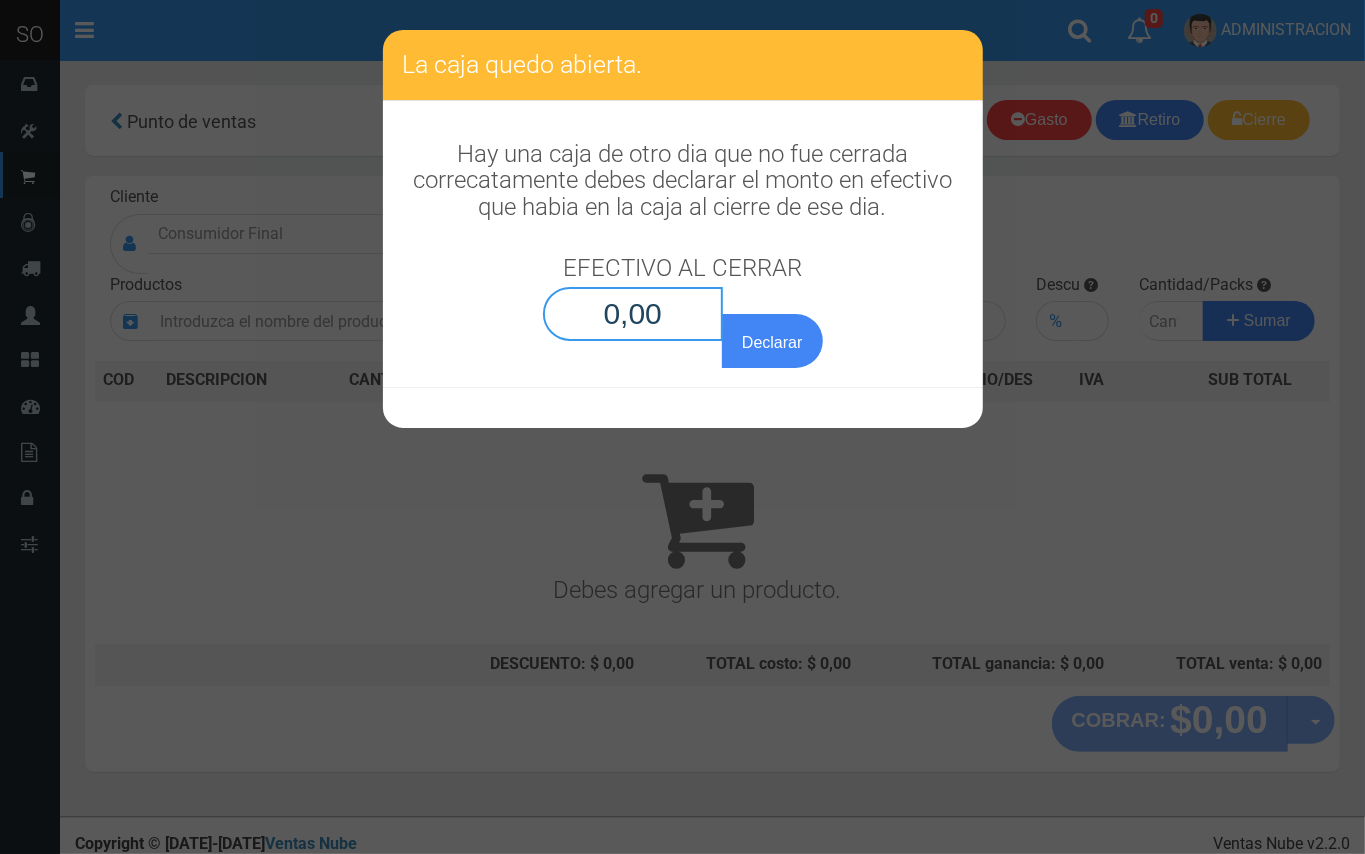 click on "0,00" at bounding box center (633, 314) 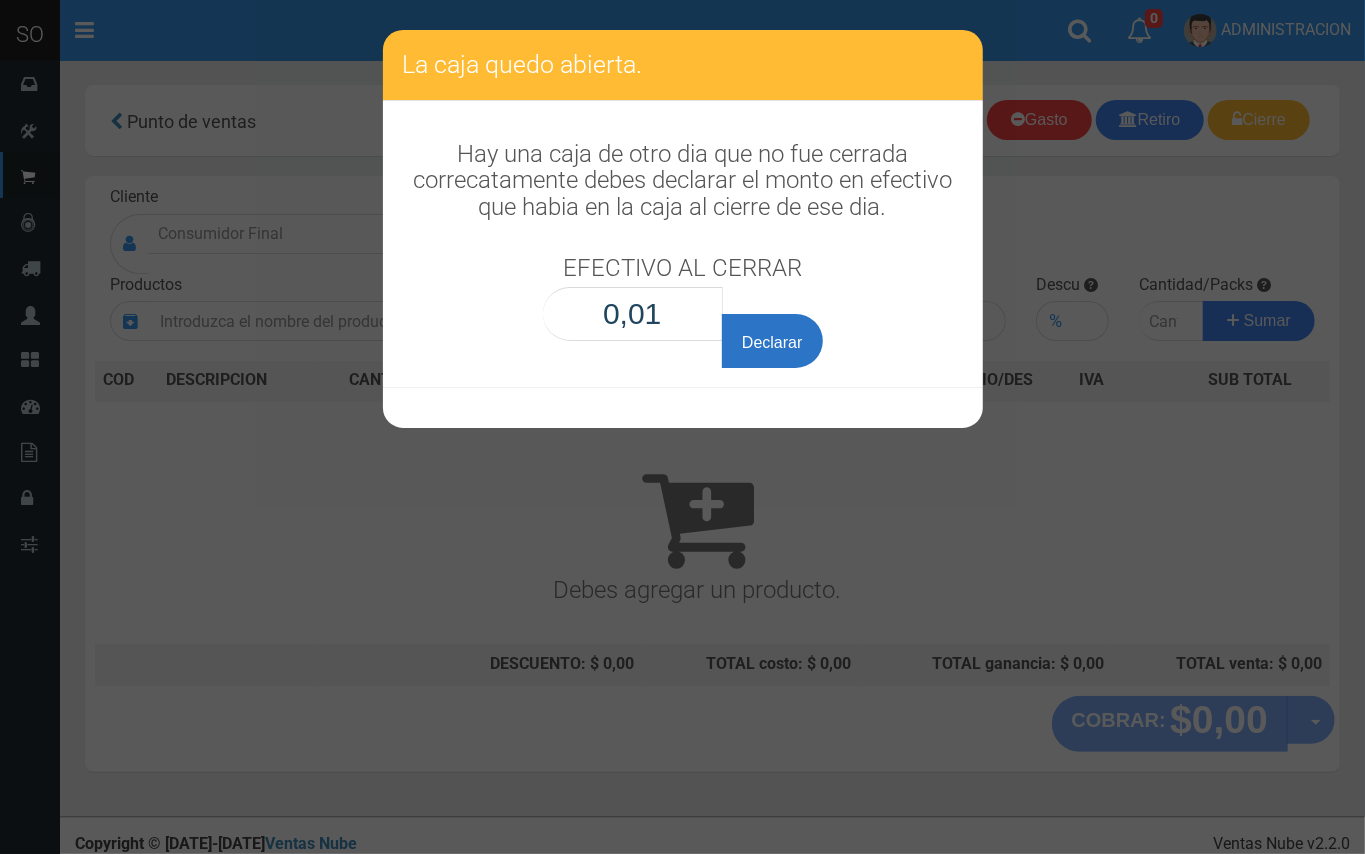 click on "Declarar" at bounding box center (772, 341) 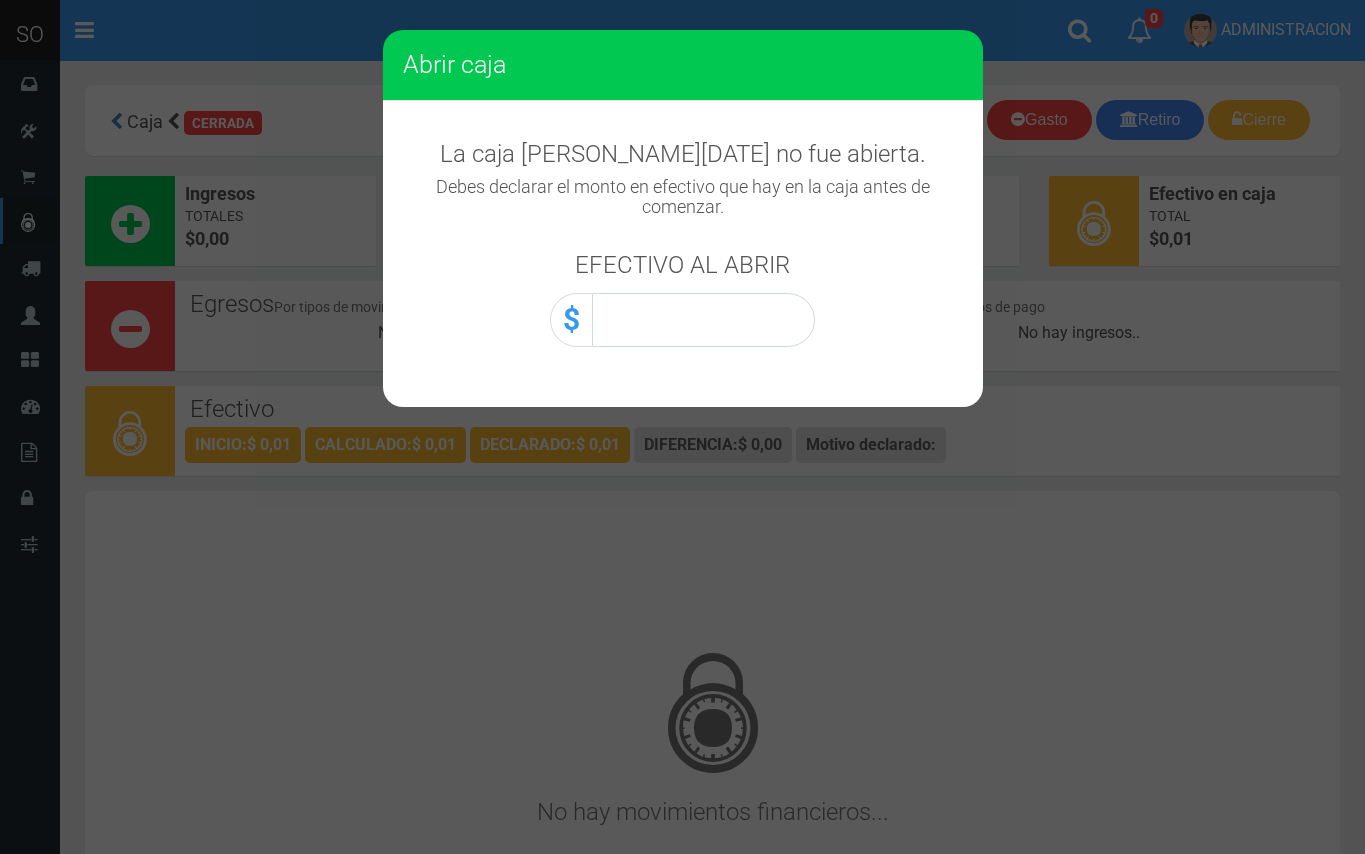 scroll, scrollTop: 0, scrollLeft: 0, axis: both 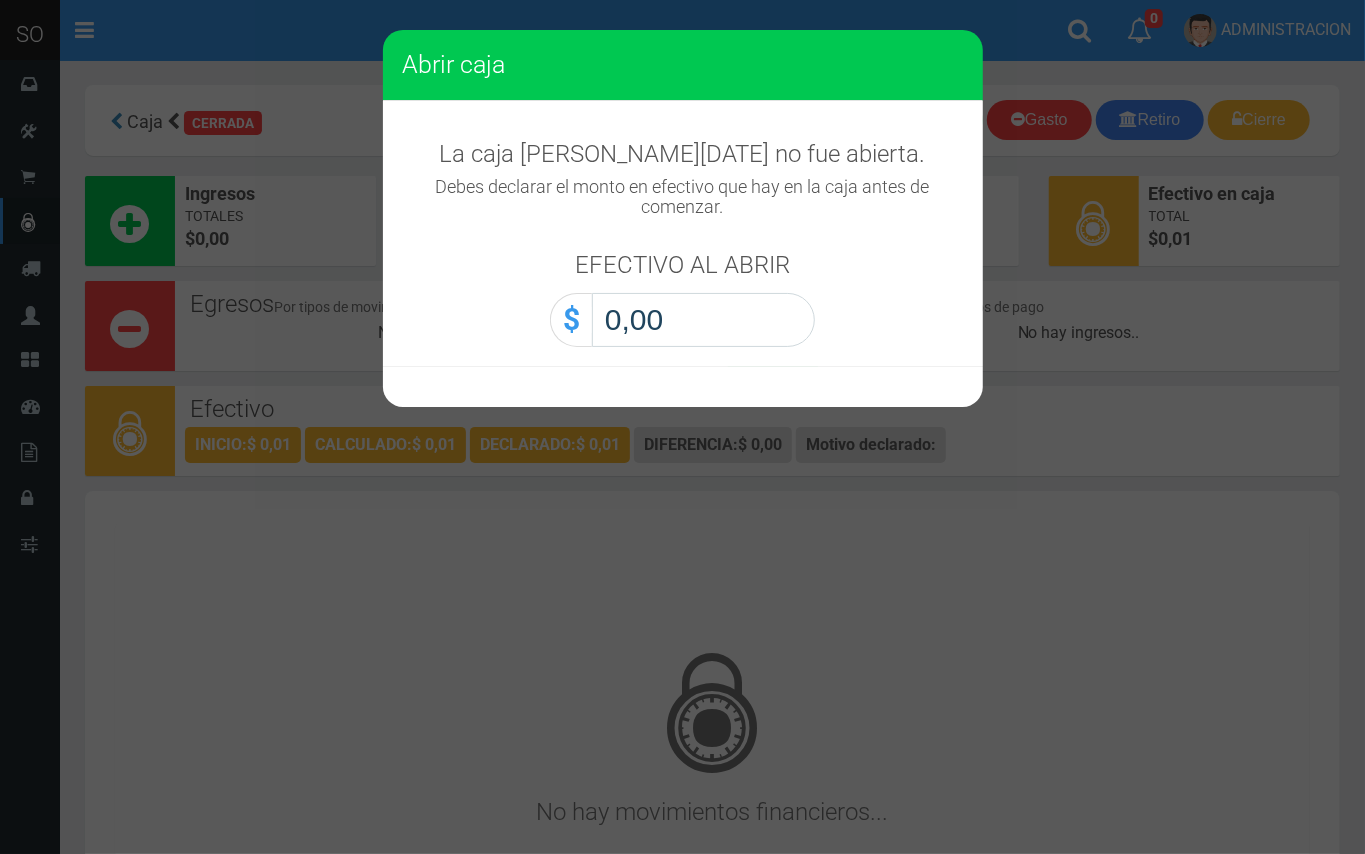 click on "0,00" at bounding box center (703, 320) 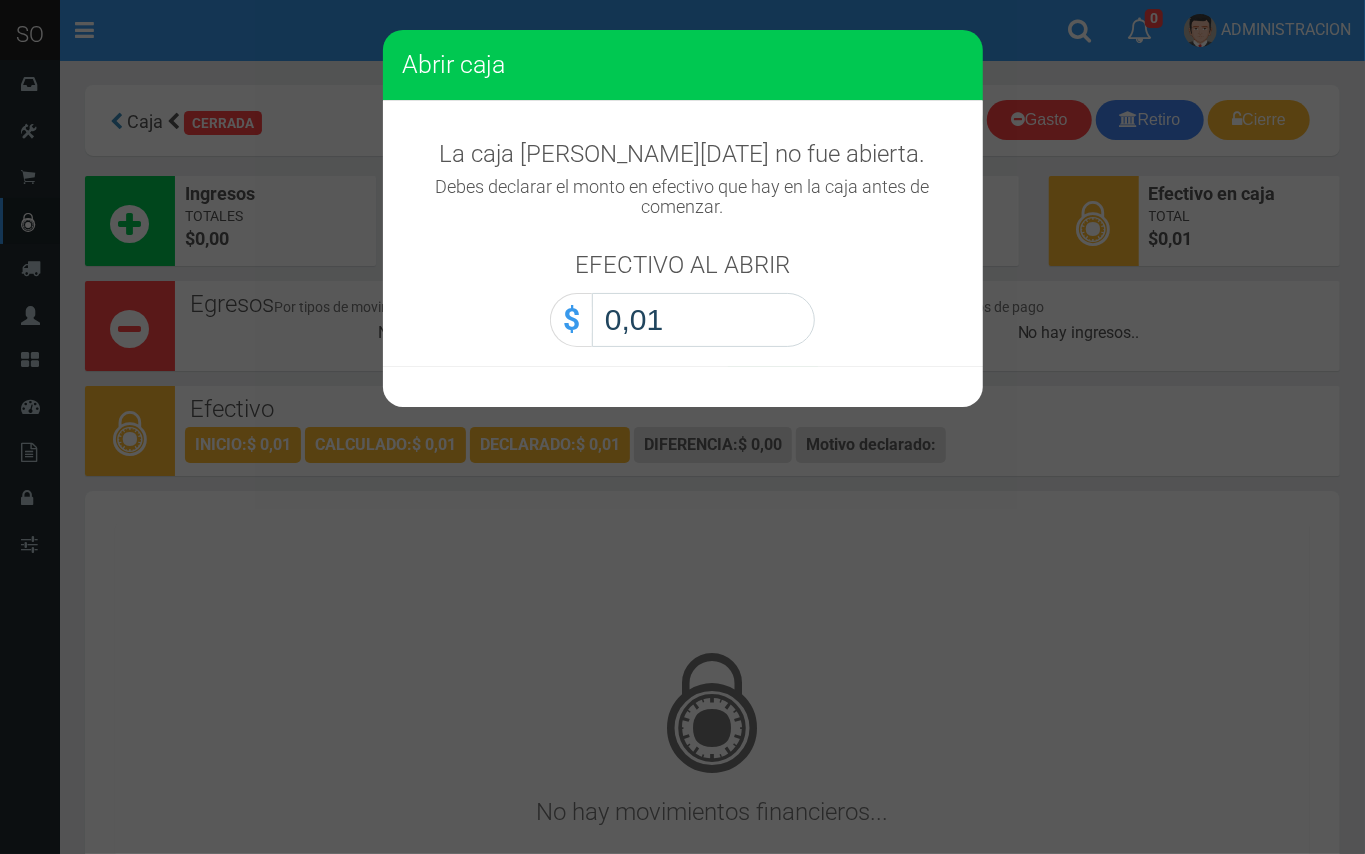 click on "Abrir caja" at bounding box center (0, 0) 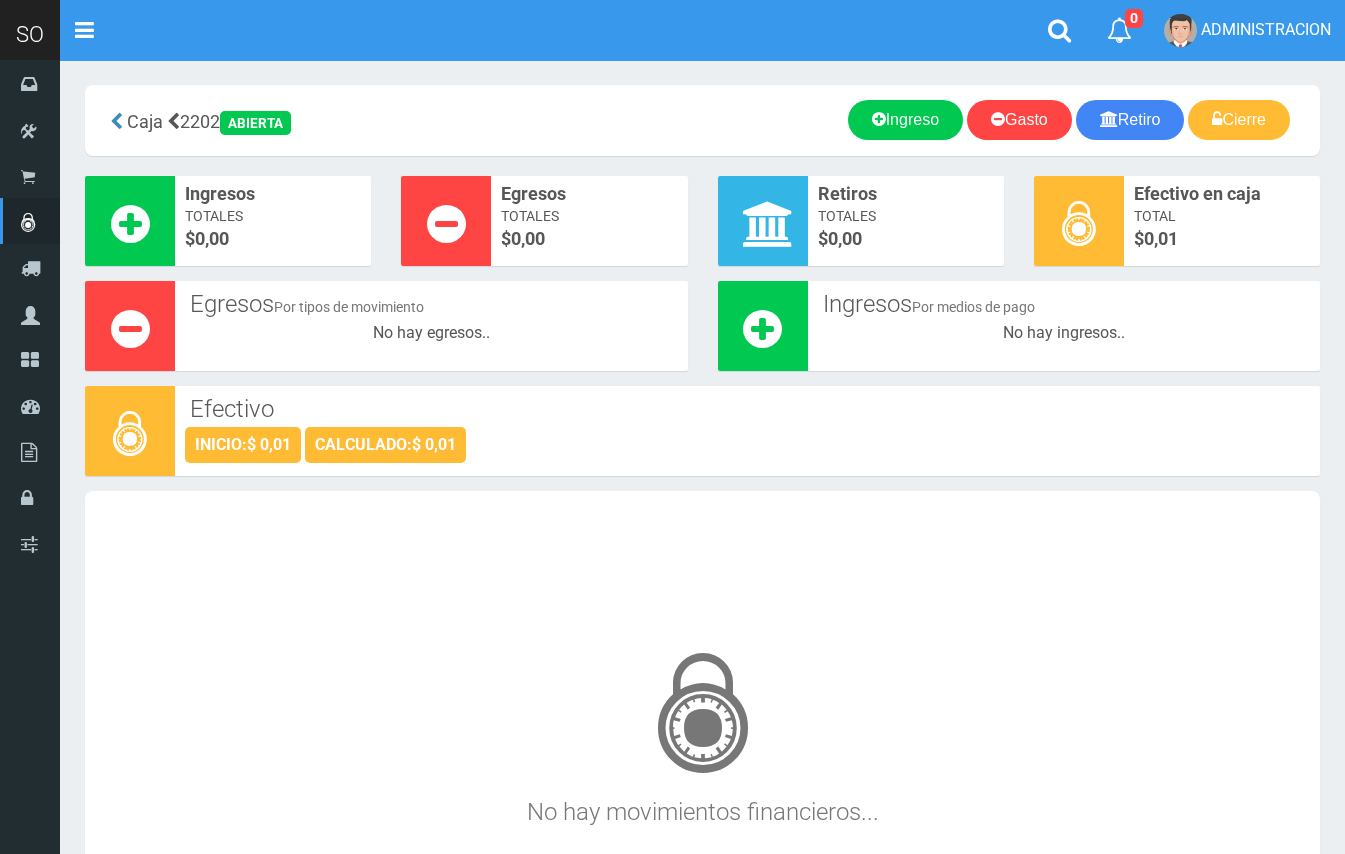 scroll, scrollTop: 0, scrollLeft: 0, axis: both 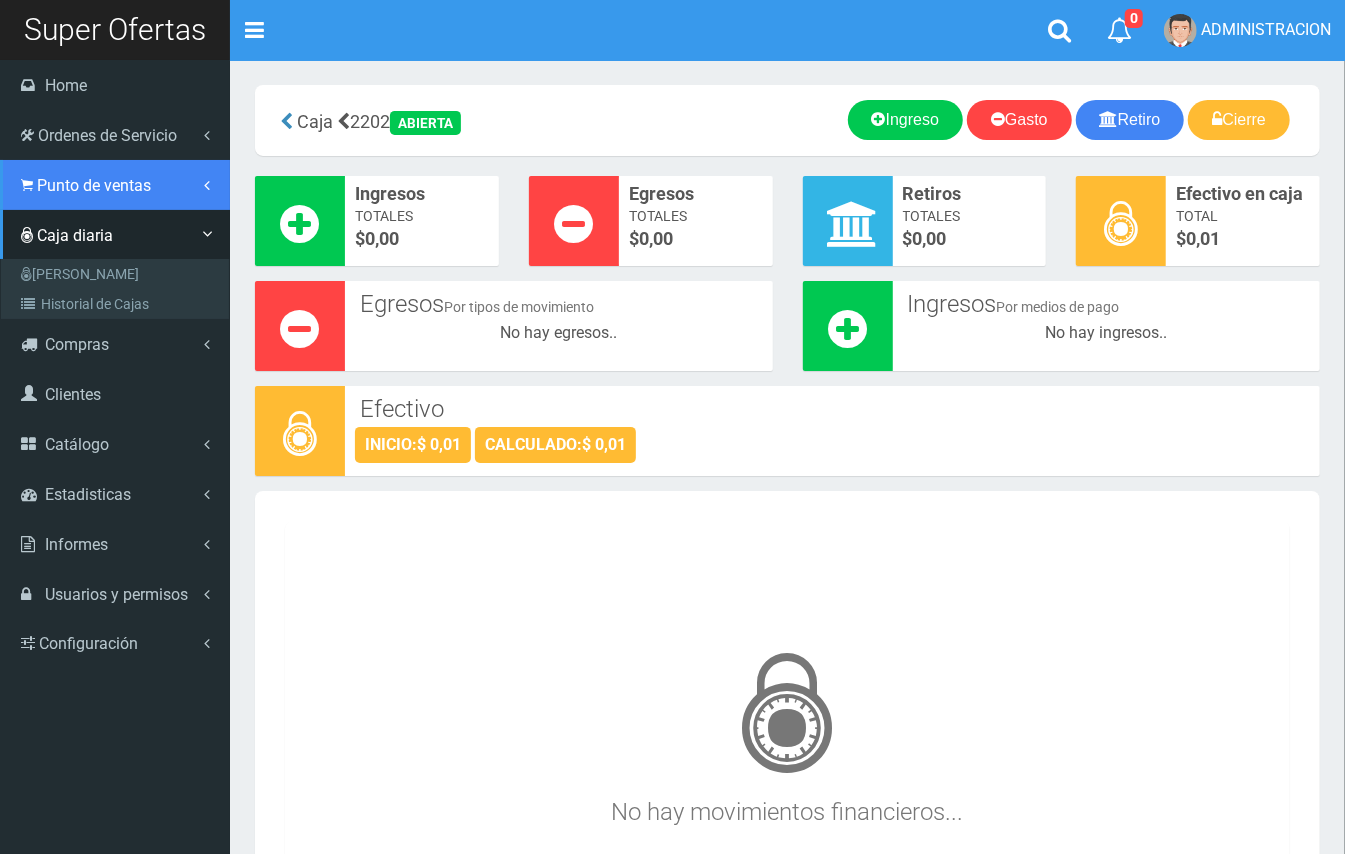 click at bounding box center (27, 185) 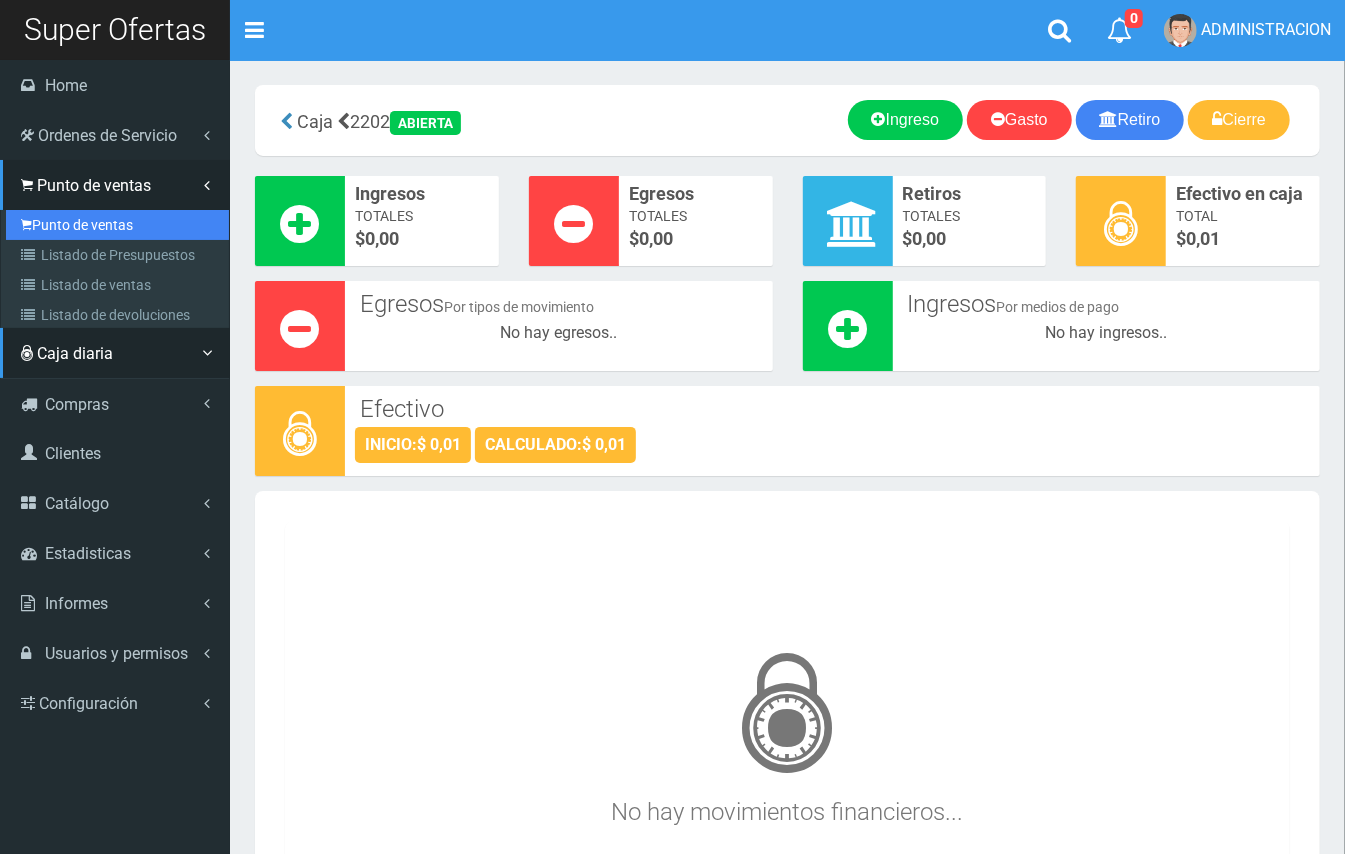 click on "Punto de ventas" at bounding box center [117, 225] 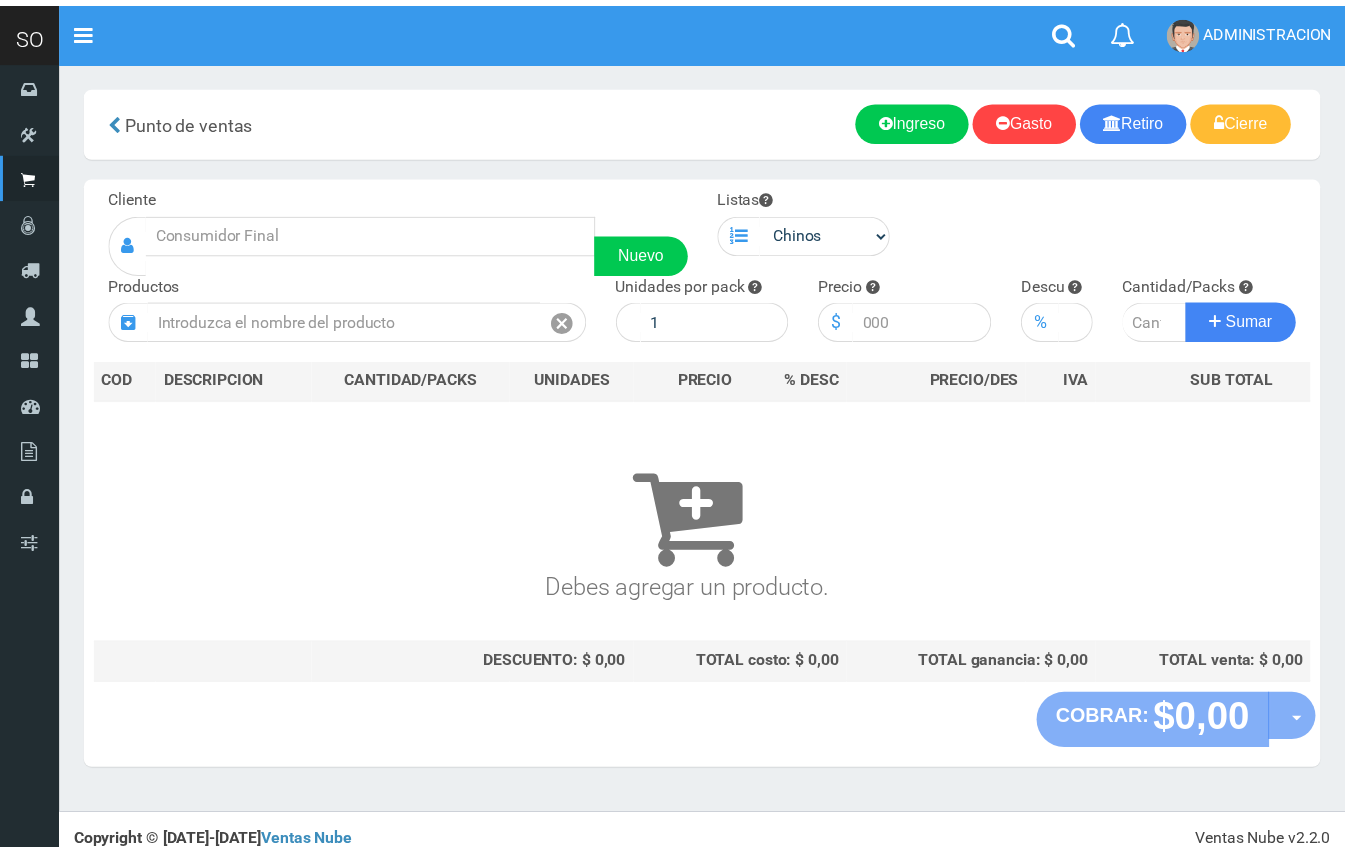 scroll, scrollTop: 0, scrollLeft: 0, axis: both 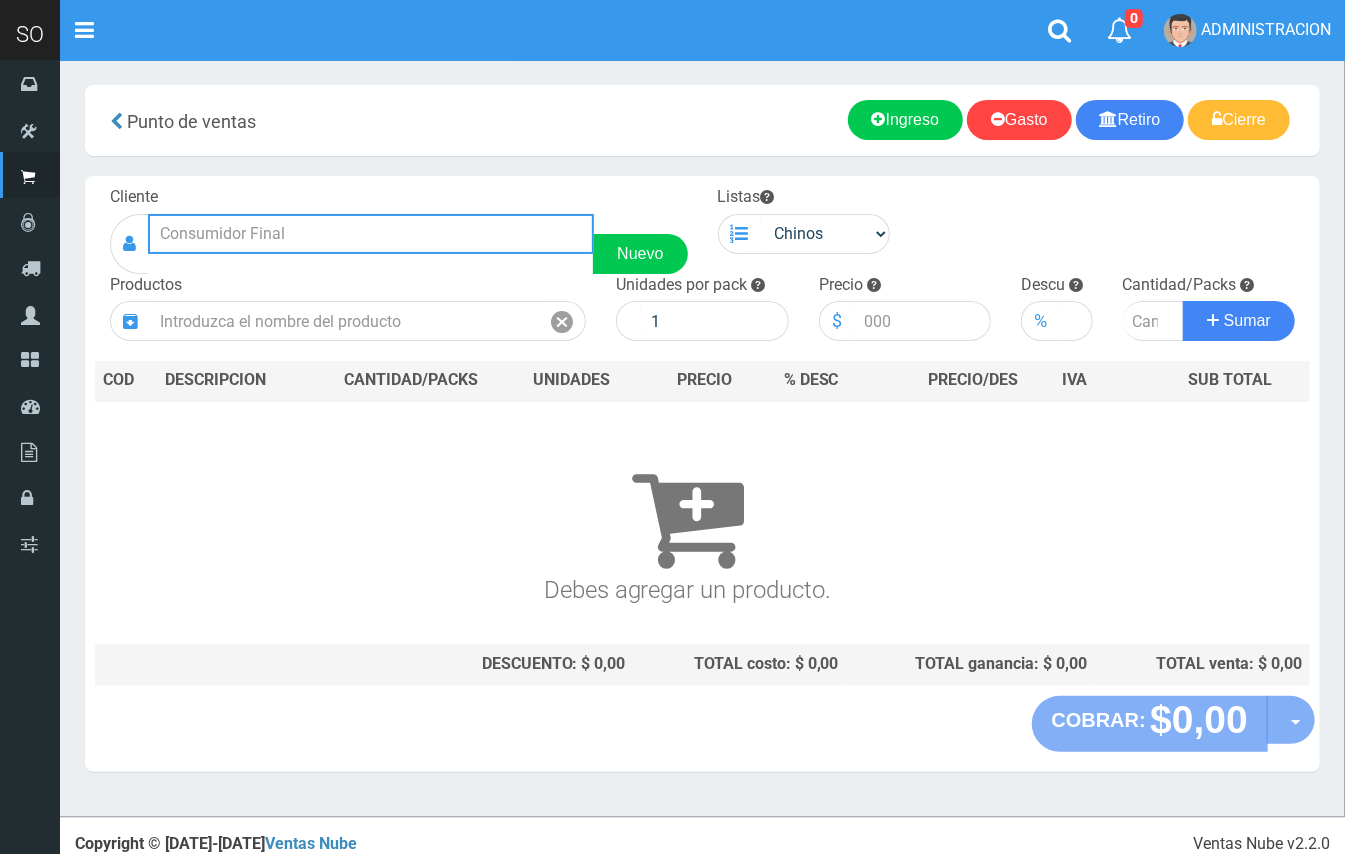 drag, startPoint x: 464, startPoint y: 226, endPoint x: 454, endPoint y: 216, distance: 14.142136 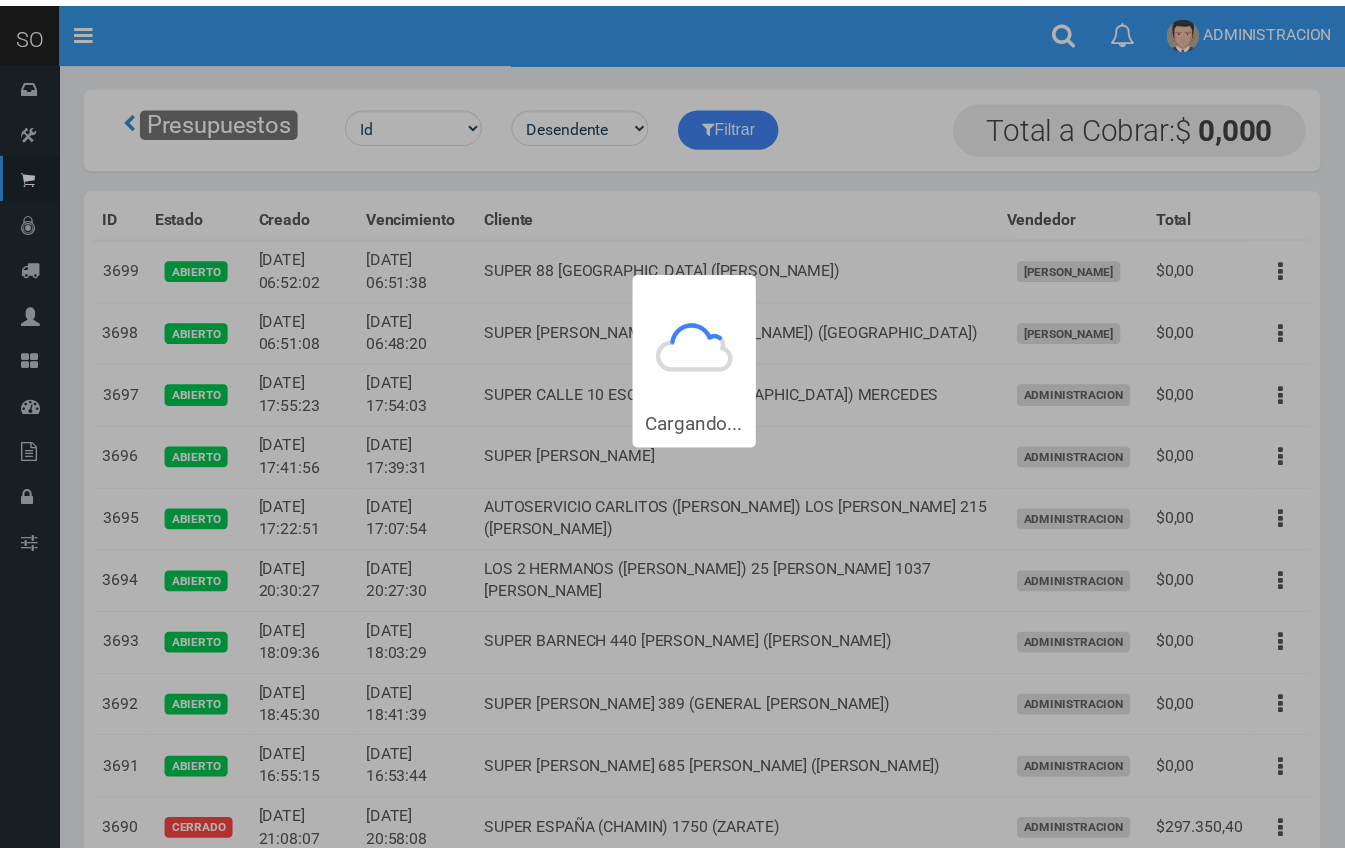 scroll, scrollTop: 0, scrollLeft: 0, axis: both 